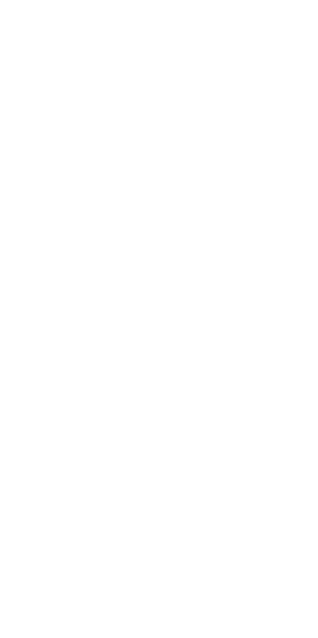 scroll, scrollTop: 0, scrollLeft: 0, axis: both 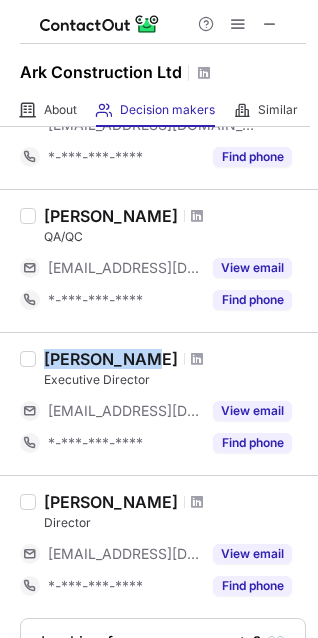 drag, startPoint x: 47, startPoint y: 365, endPoint x: 124, endPoint y: 356, distance: 77.52419 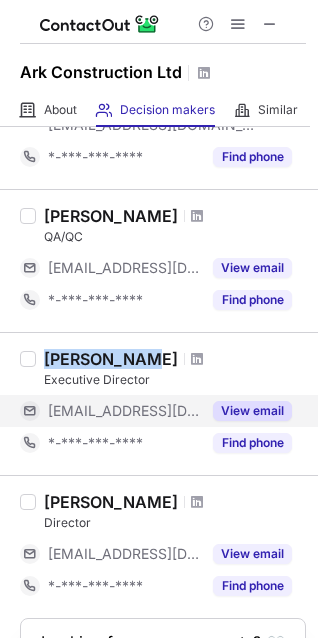 click on "View email" at bounding box center [252, 411] 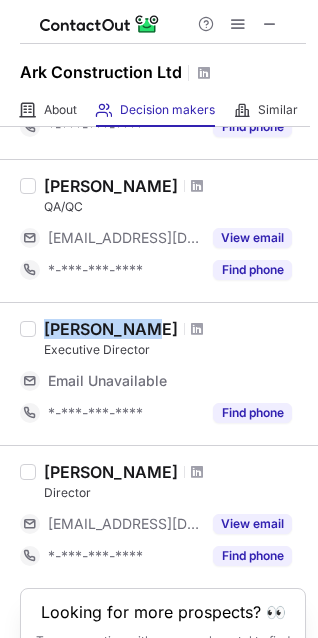 scroll, scrollTop: 290, scrollLeft: 0, axis: vertical 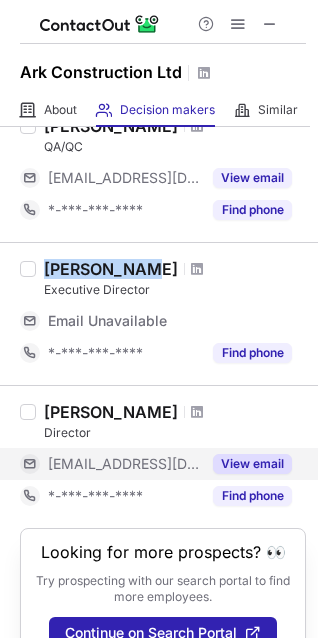 click on "View email" at bounding box center (252, 464) 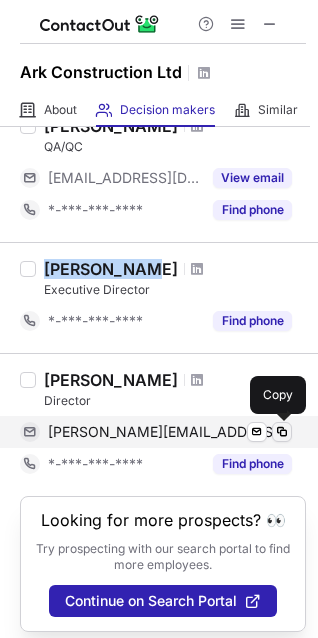 click at bounding box center (282, 432) 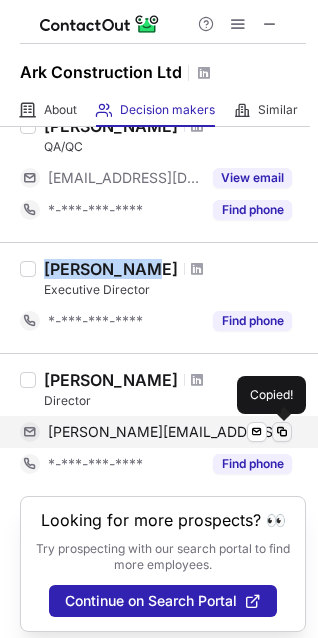click at bounding box center (282, 432) 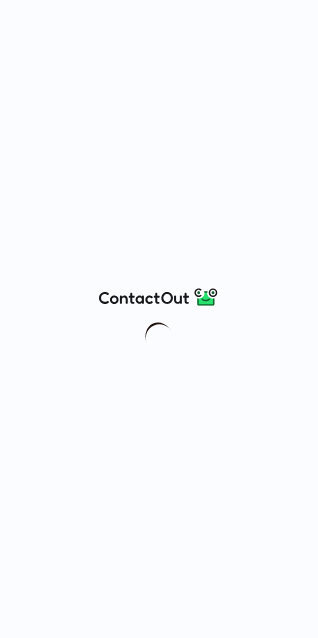 scroll, scrollTop: 0, scrollLeft: 0, axis: both 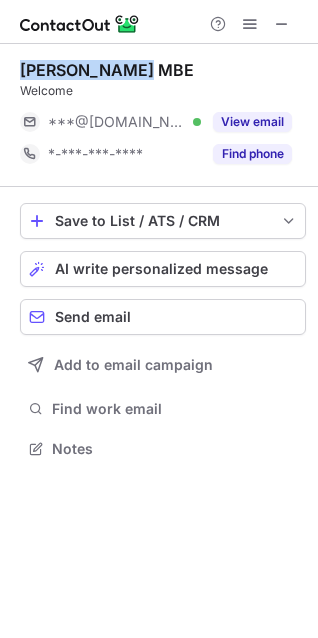 drag, startPoint x: 23, startPoint y: 70, endPoint x: 129, endPoint y: 64, distance: 106.16968 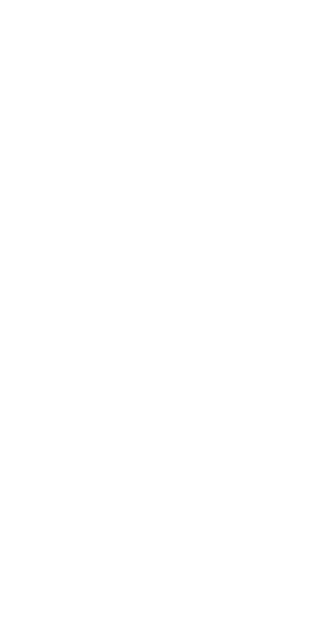 scroll, scrollTop: 0, scrollLeft: 0, axis: both 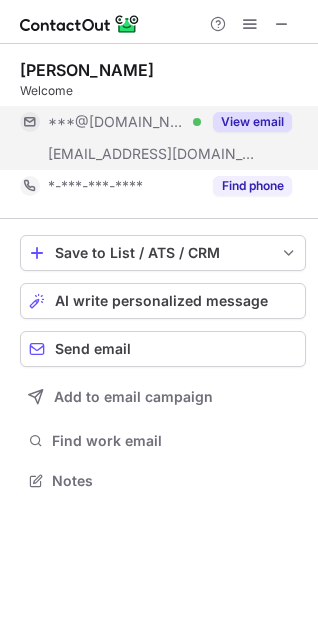 click on "View email" at bounding box center [252, 122] 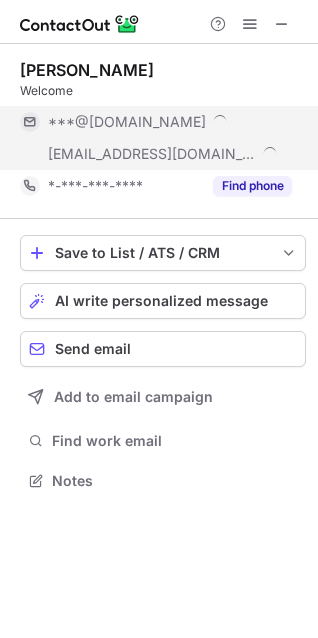 scroll, scrollTop: 10, scrollLeft: 10, axis: both 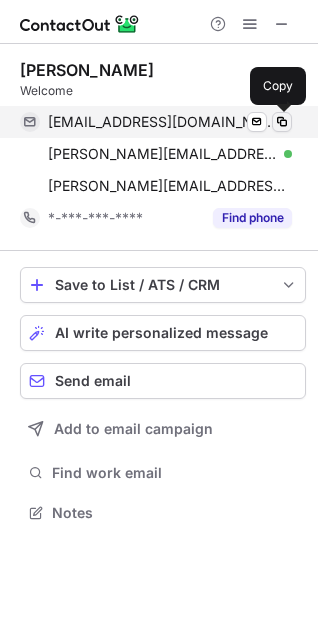 click at bounding box center [282, 122] 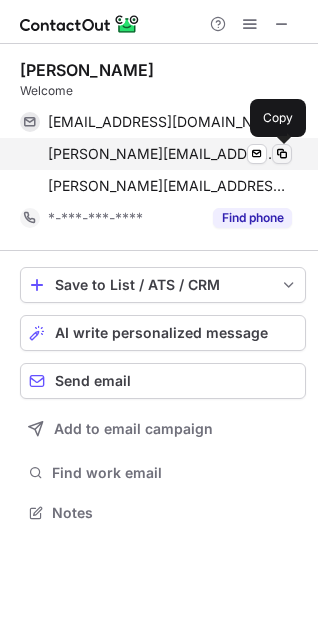 click at bounding box center [282, 154] 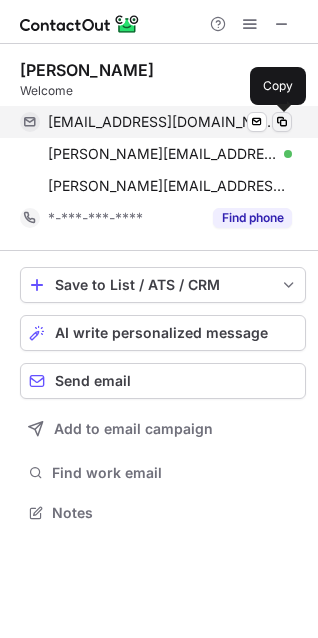 click at bounding box center [282, 122] 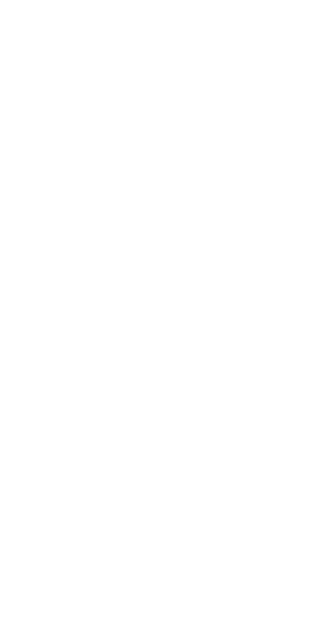 scroll, scrollTop: 0, scrollLeft: 0, axis: both 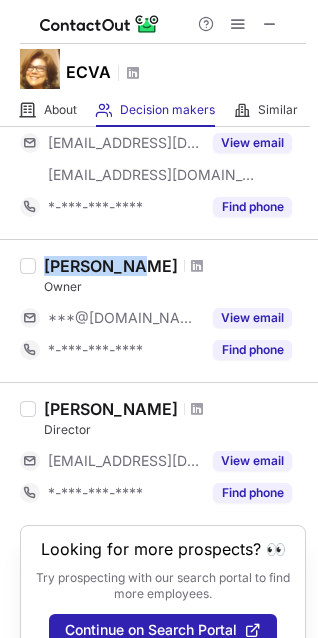 drag, startPoint x: 44, startPoint y: 264, endPoint x: 130, endPoint y: 264, distance: 86 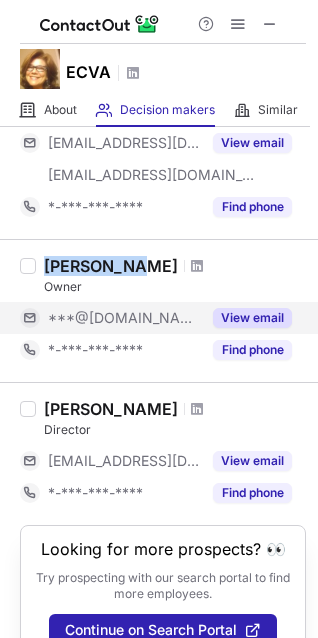 click on "View email" at bounding box center (252, 318) 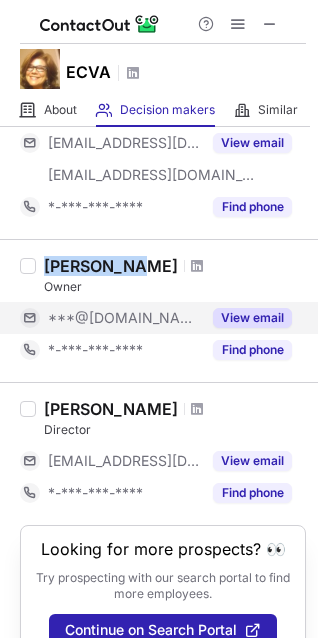 click on "***@[DOMAIN_NAME]" at bounding box center [124, 318] 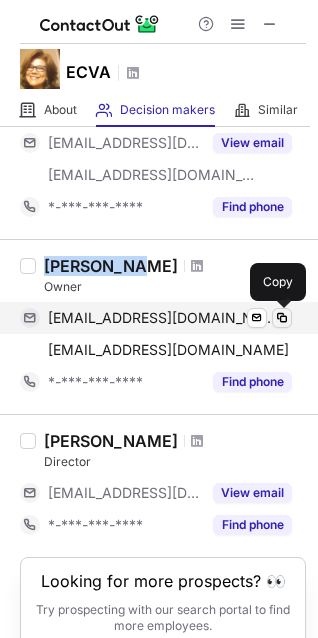 click at bounding box center (282, 318) 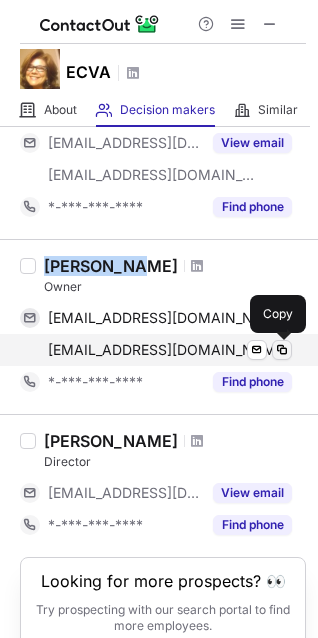 click at bounding box center (282, 350) 